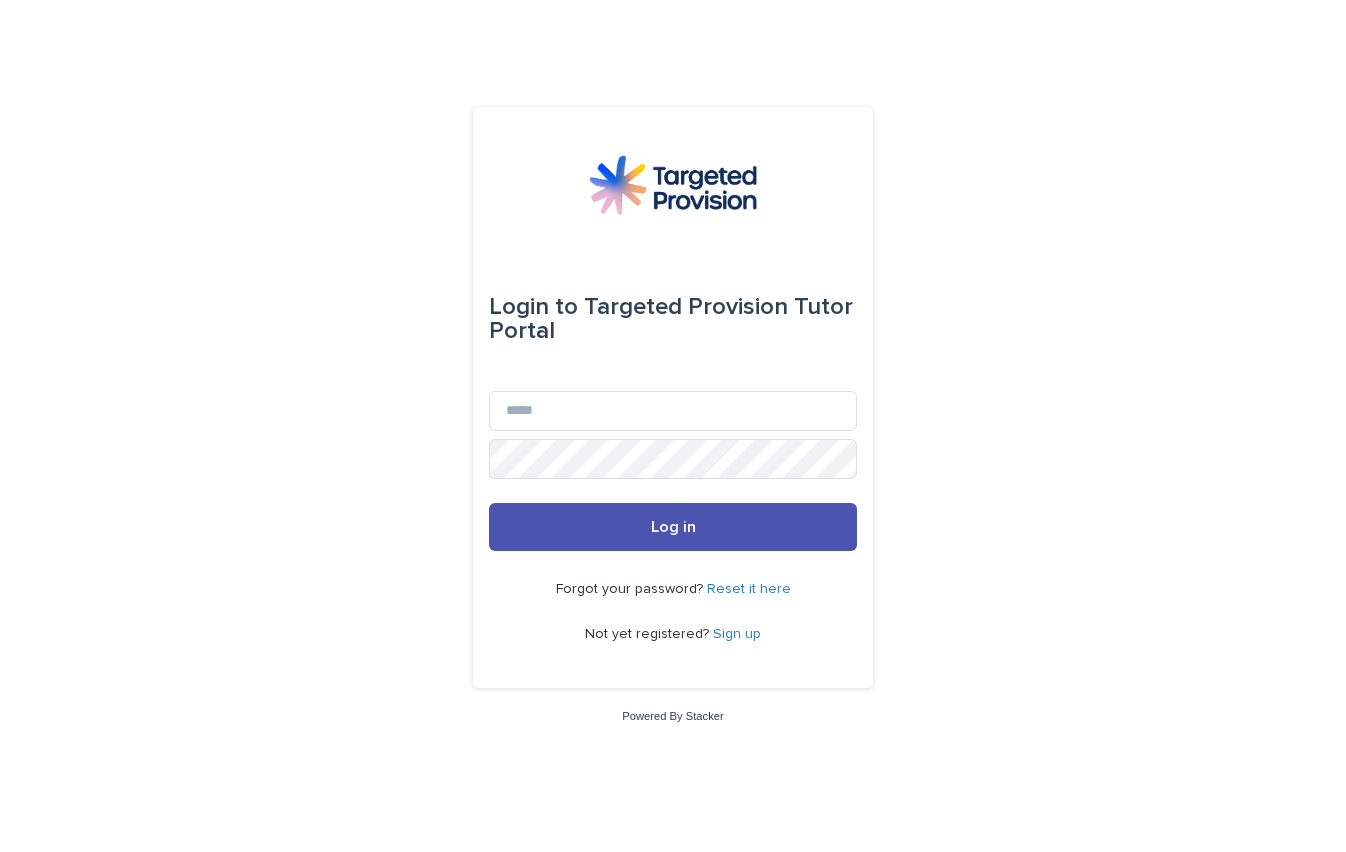 scroll, scrollTop: 0, scrollLeft: 0, axis: both 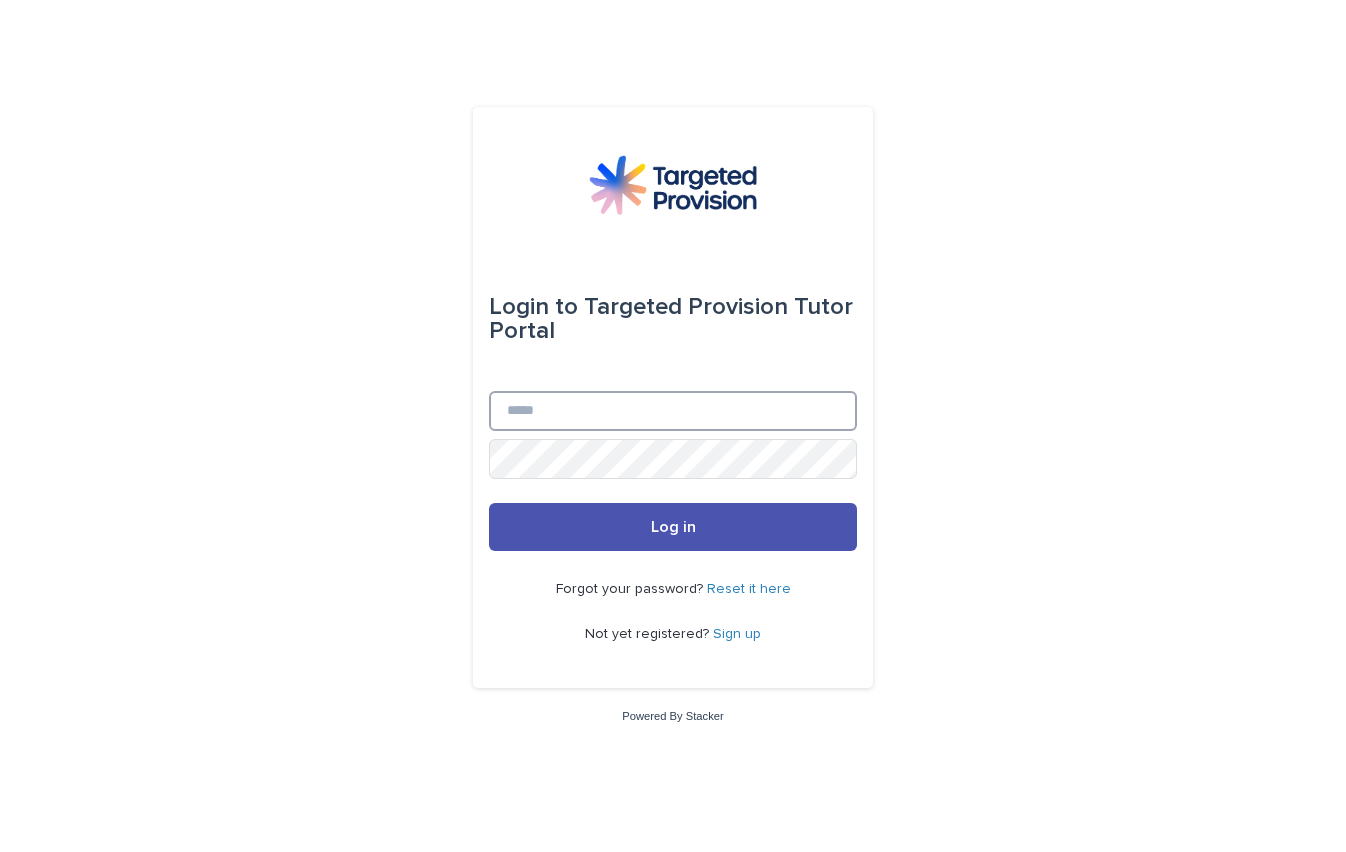 click on "Email" at bounding box center [673, 411] 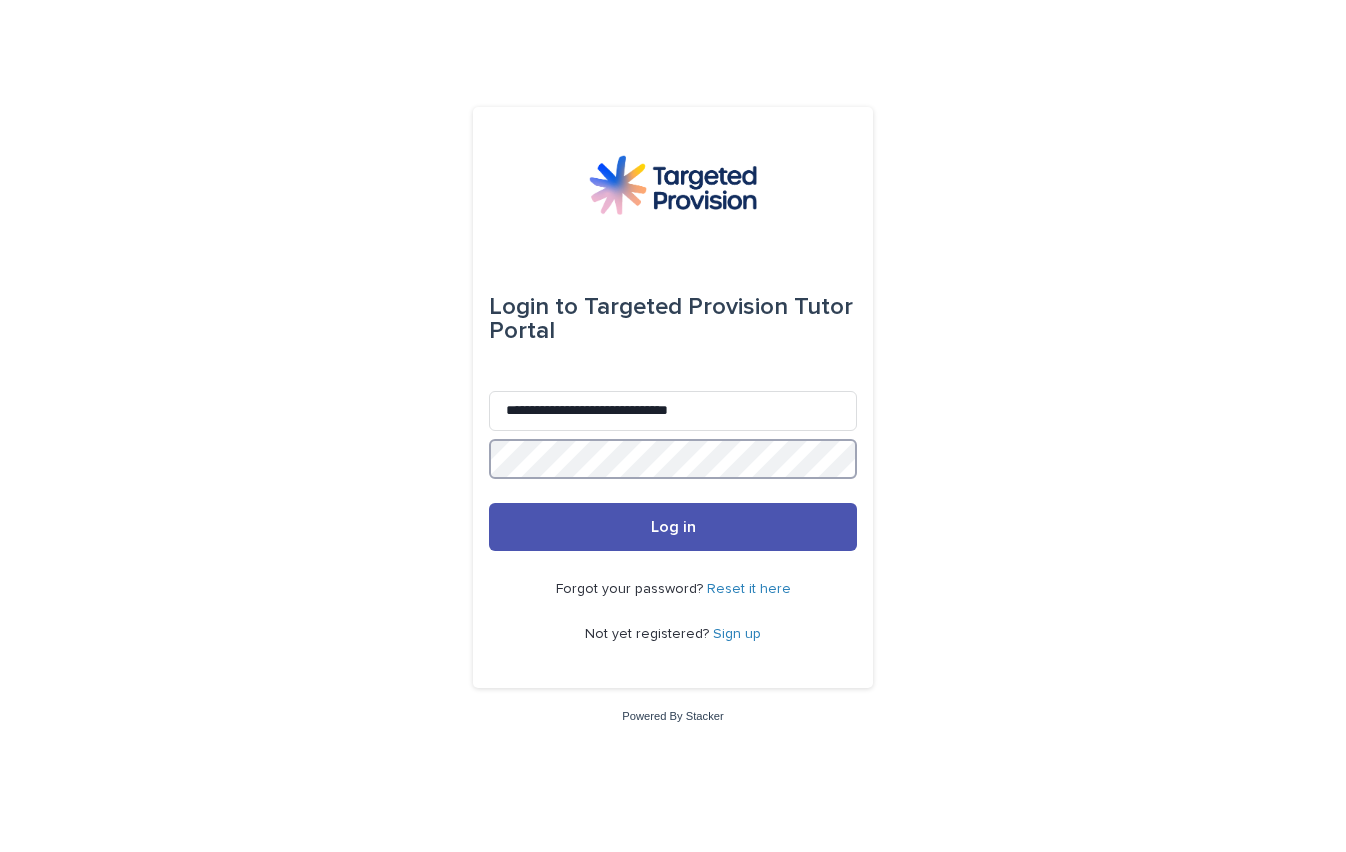 click on "Log in" at bounding box center [673, 527] 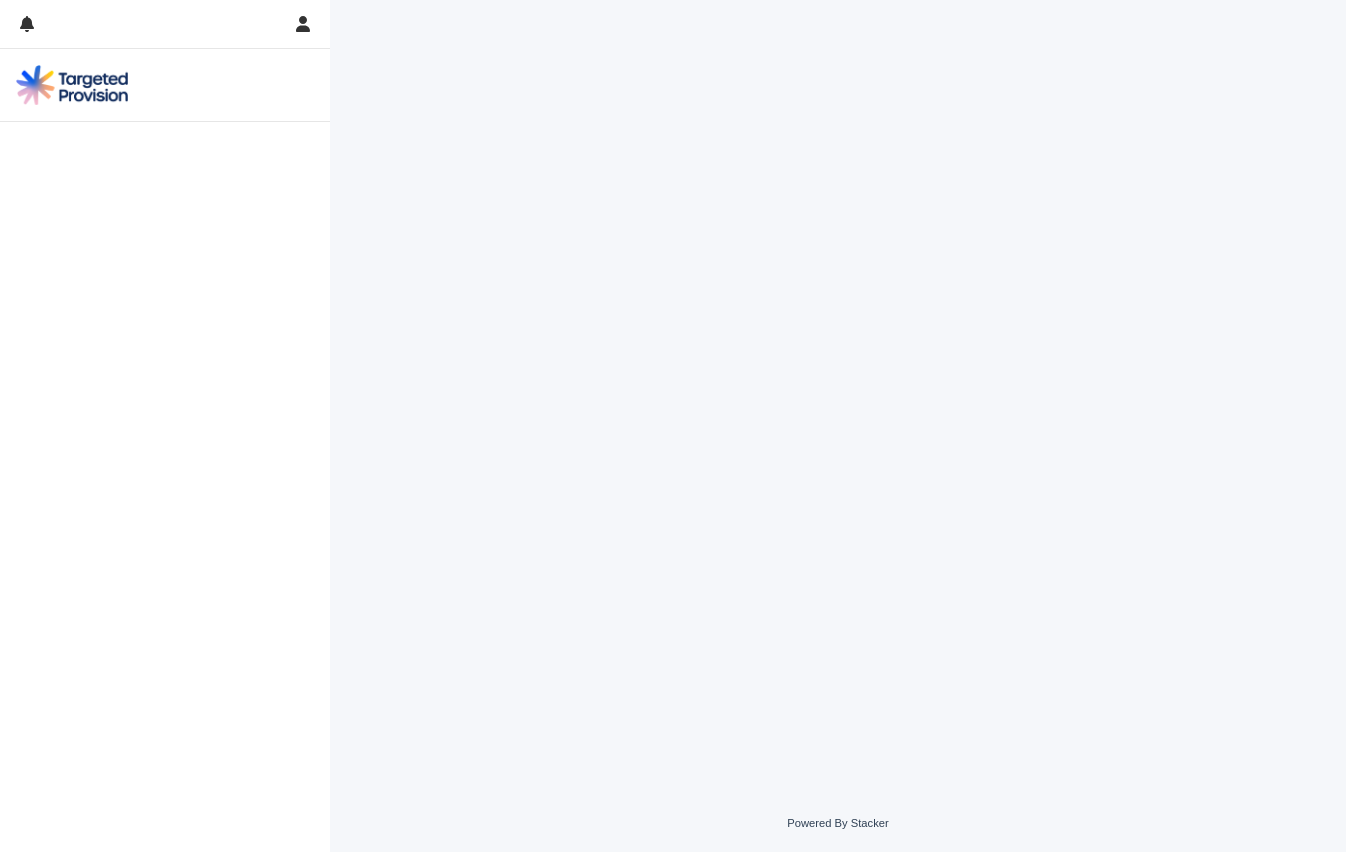 scroll, scrollTop: 0, scrollLeft: 0, axis: both 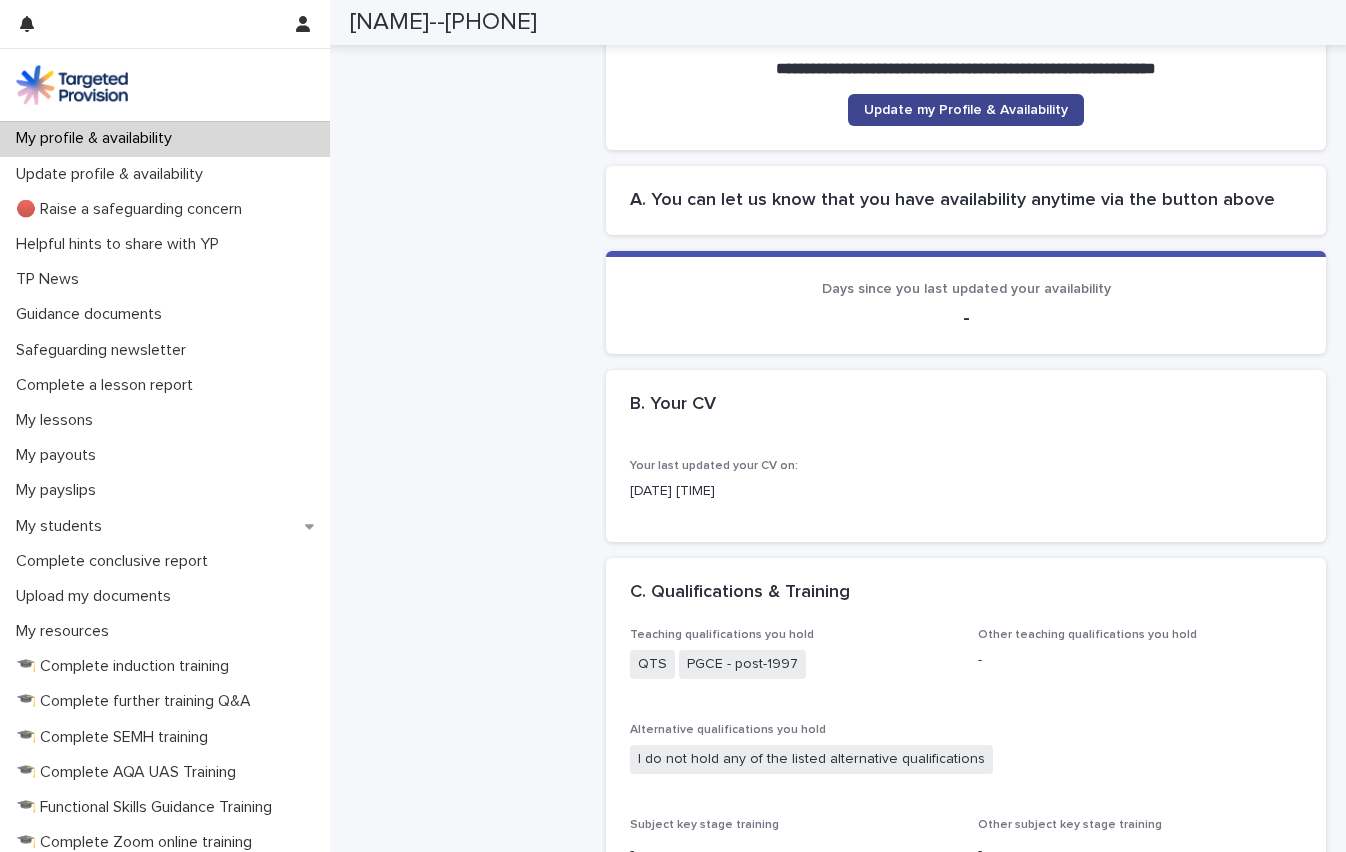 click on "Update my Profile & Availability" at bounding box center (966, 110) 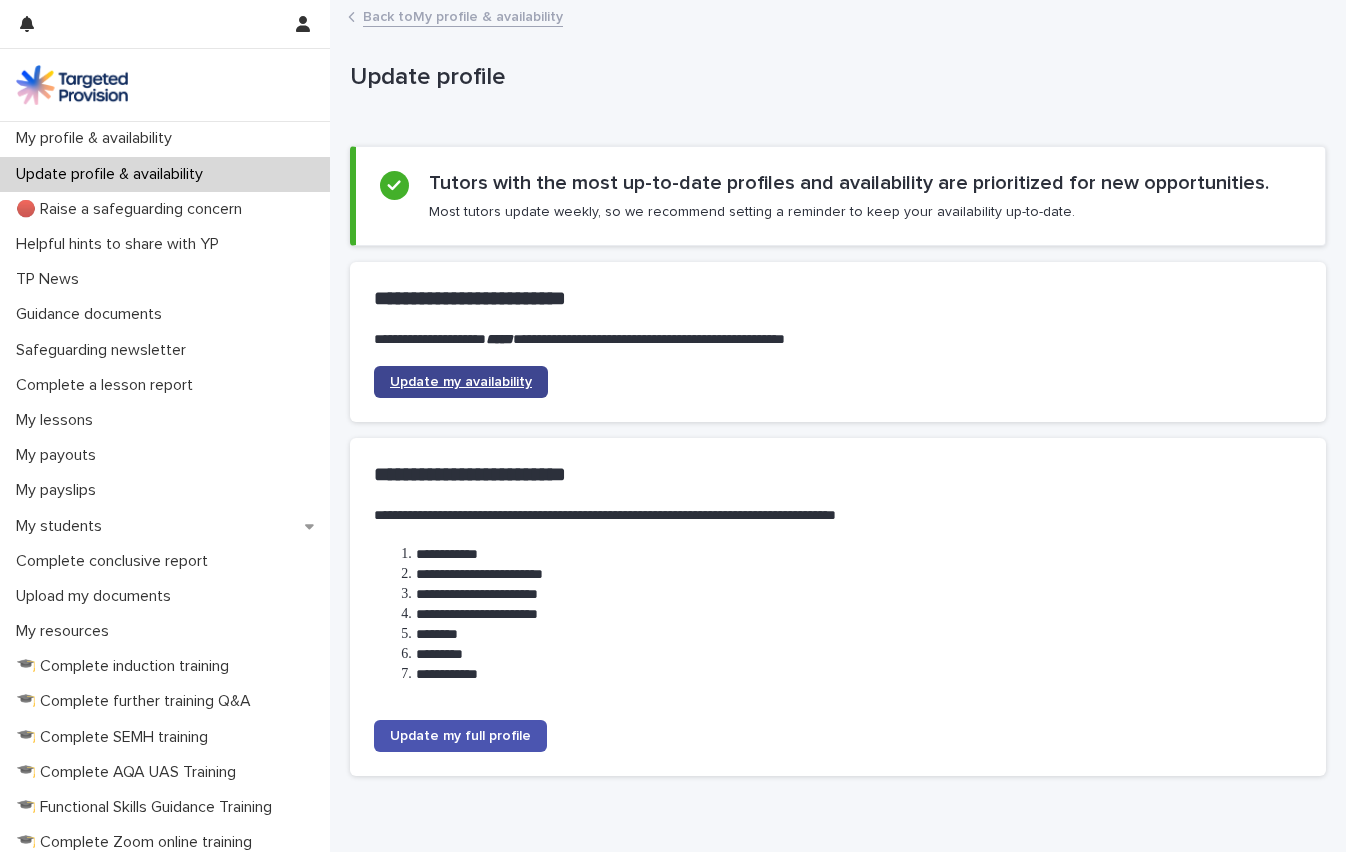 click on "Update my availability" at bounding box center [461, 382] 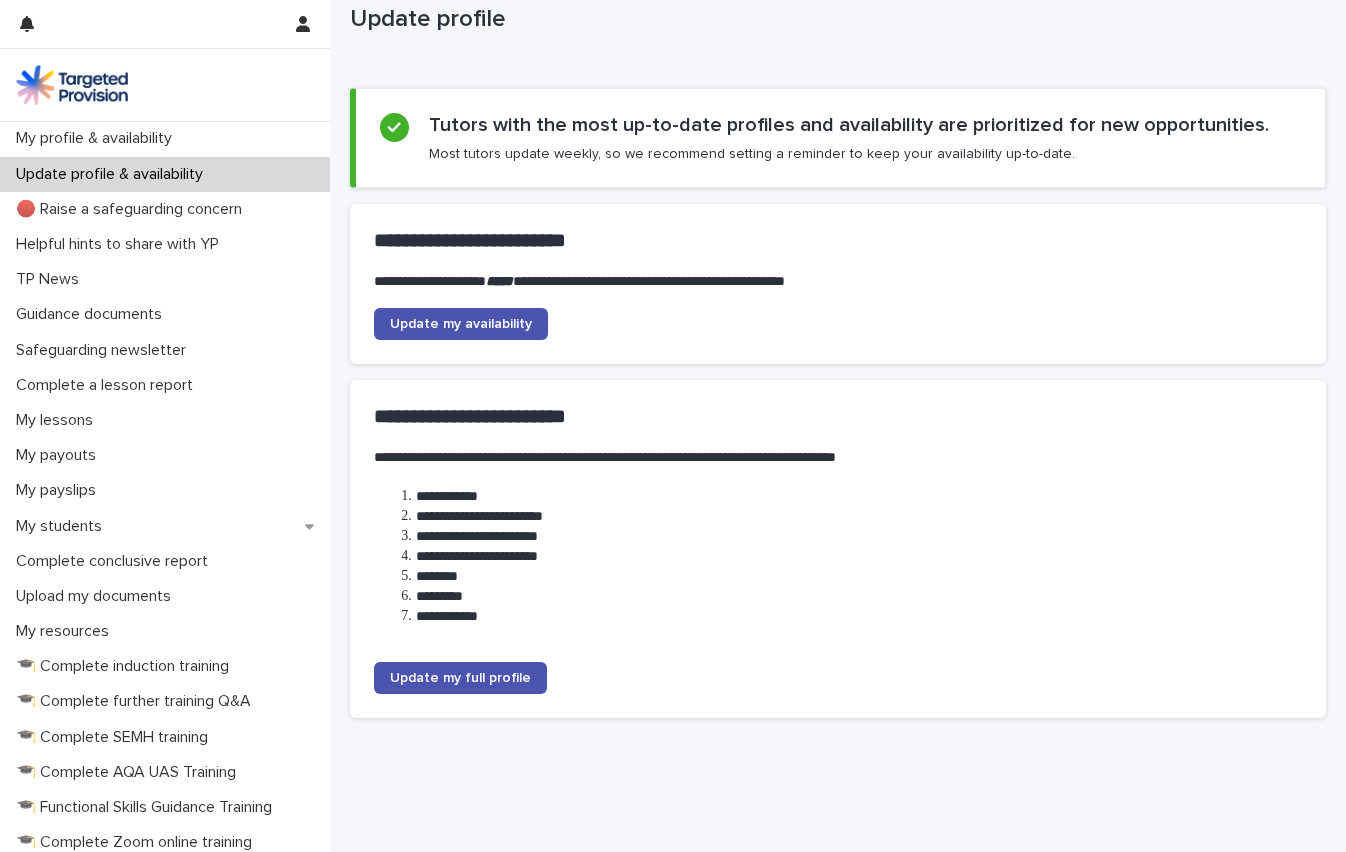 scroll, scrollTop: 96, scrollLeft: 0, axis: vertical 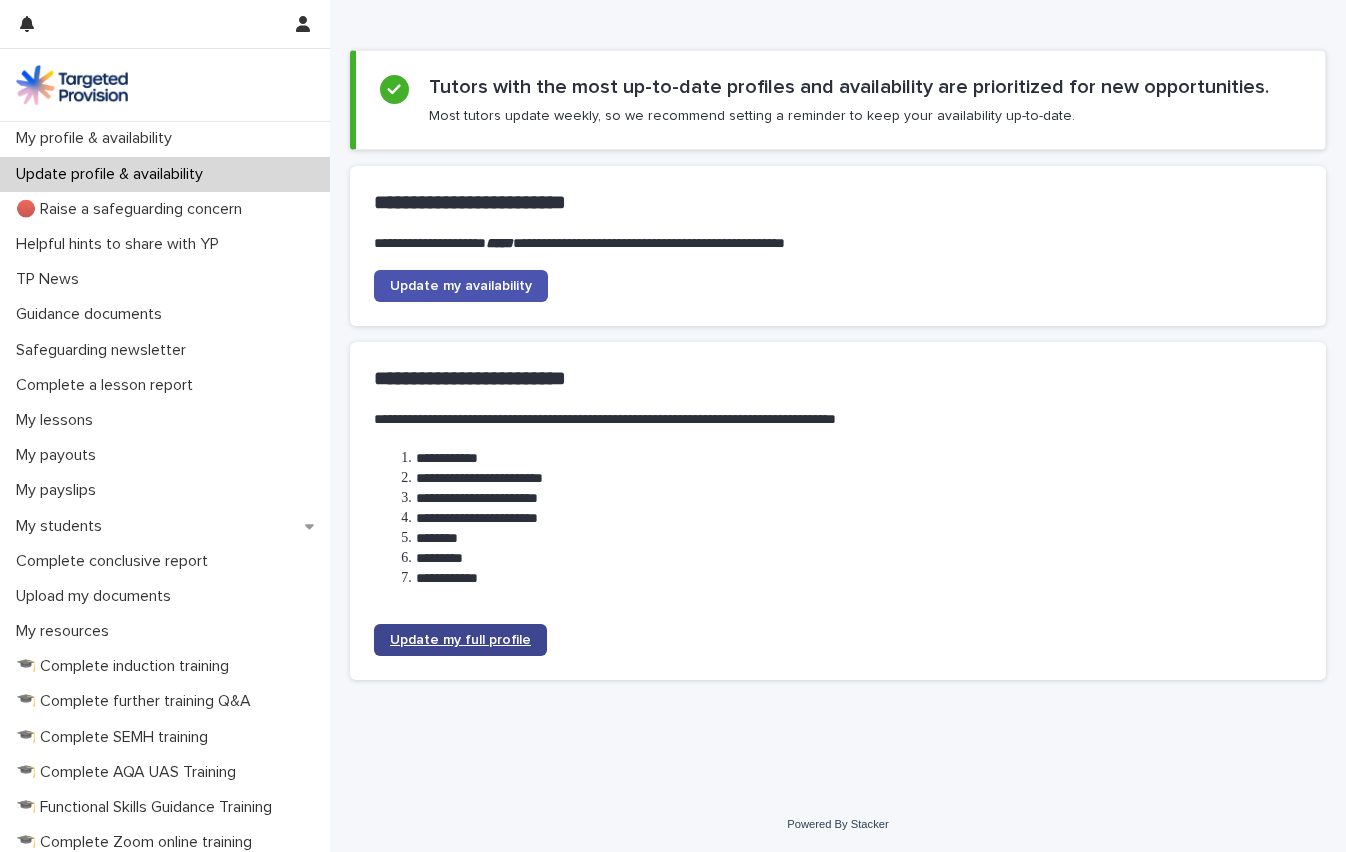 click on "Update my full profile" at bounding box center [460, 640] 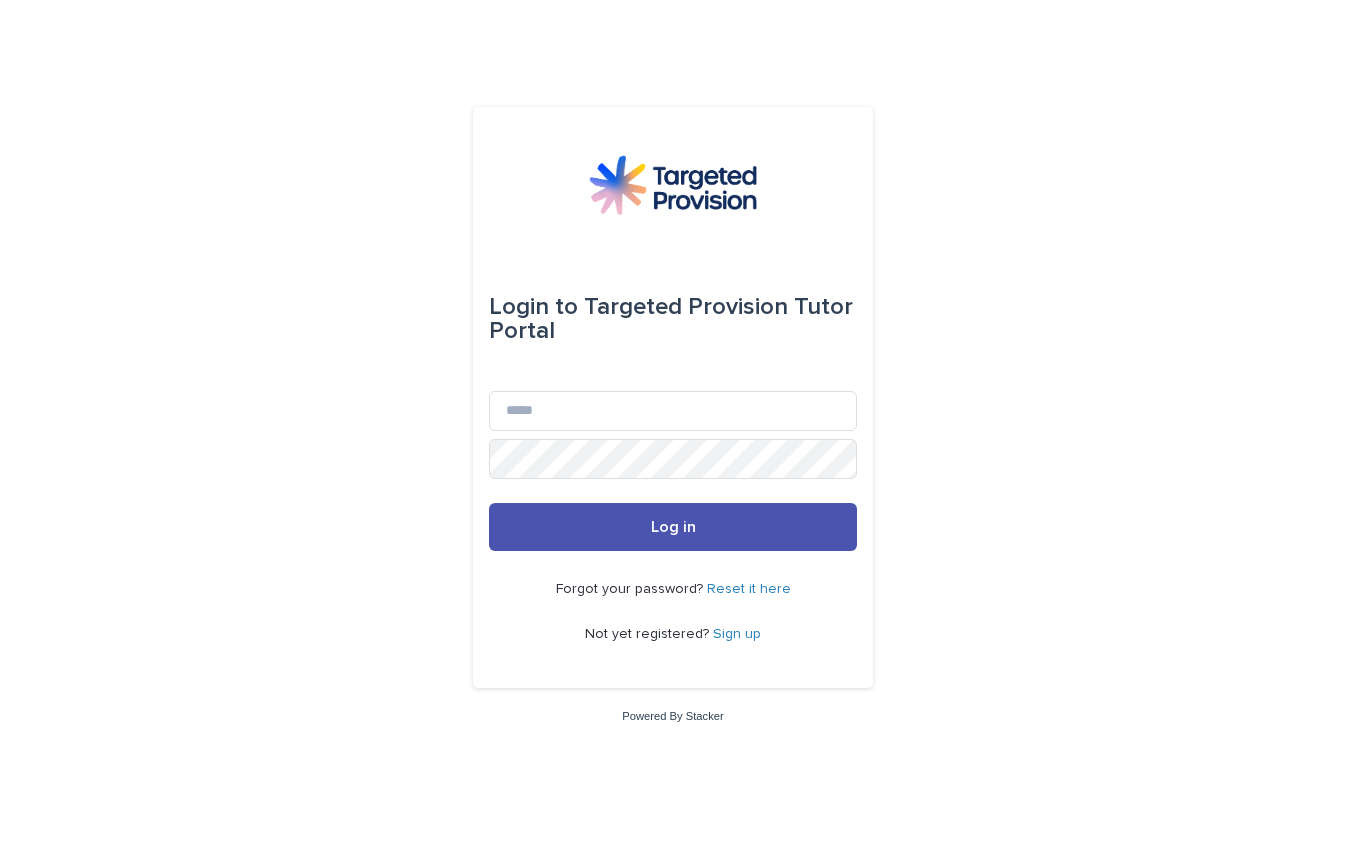 scroll, scrollTop: 0, scrollLeft: 0, axis: both 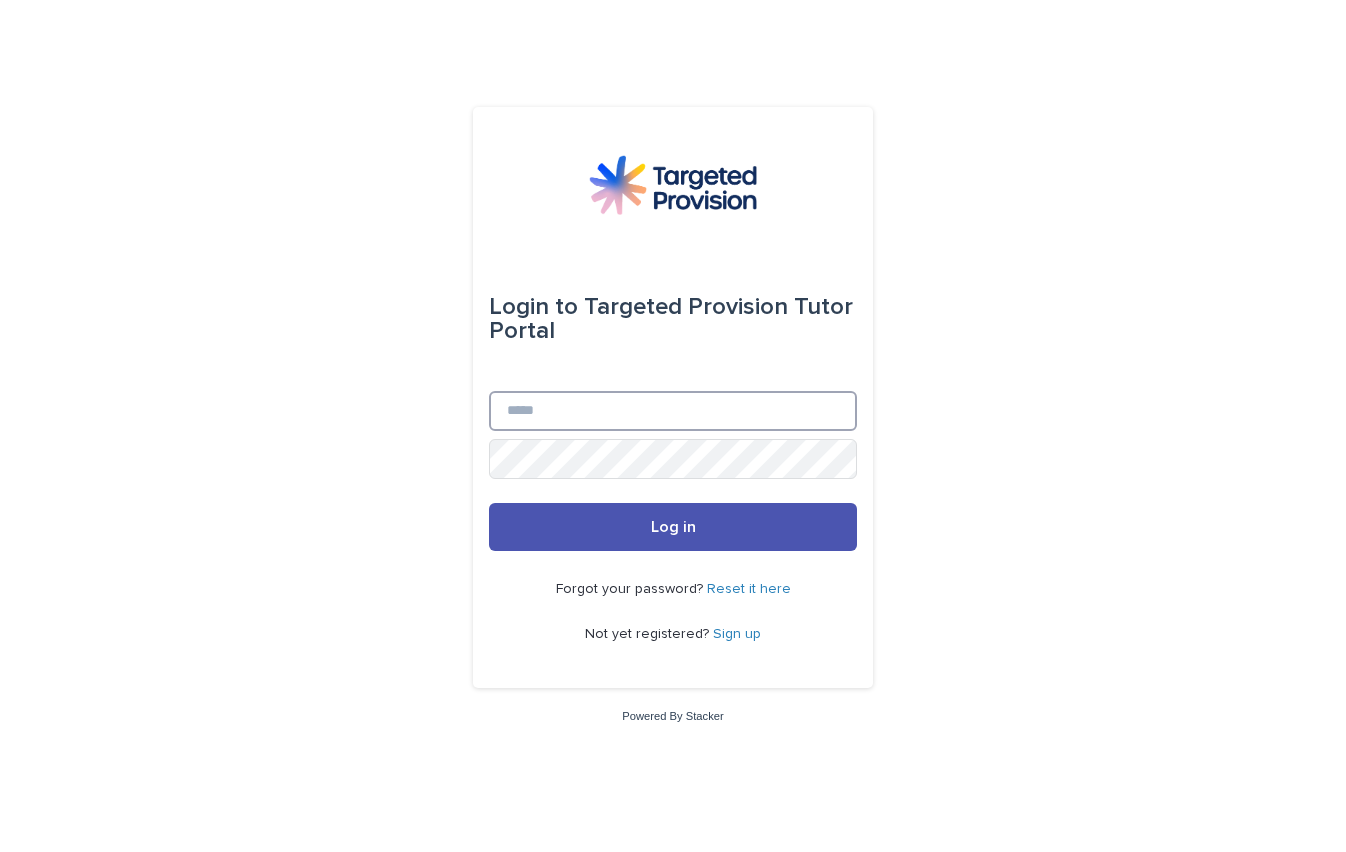 click on "Email" at bounding box center [673, 411] 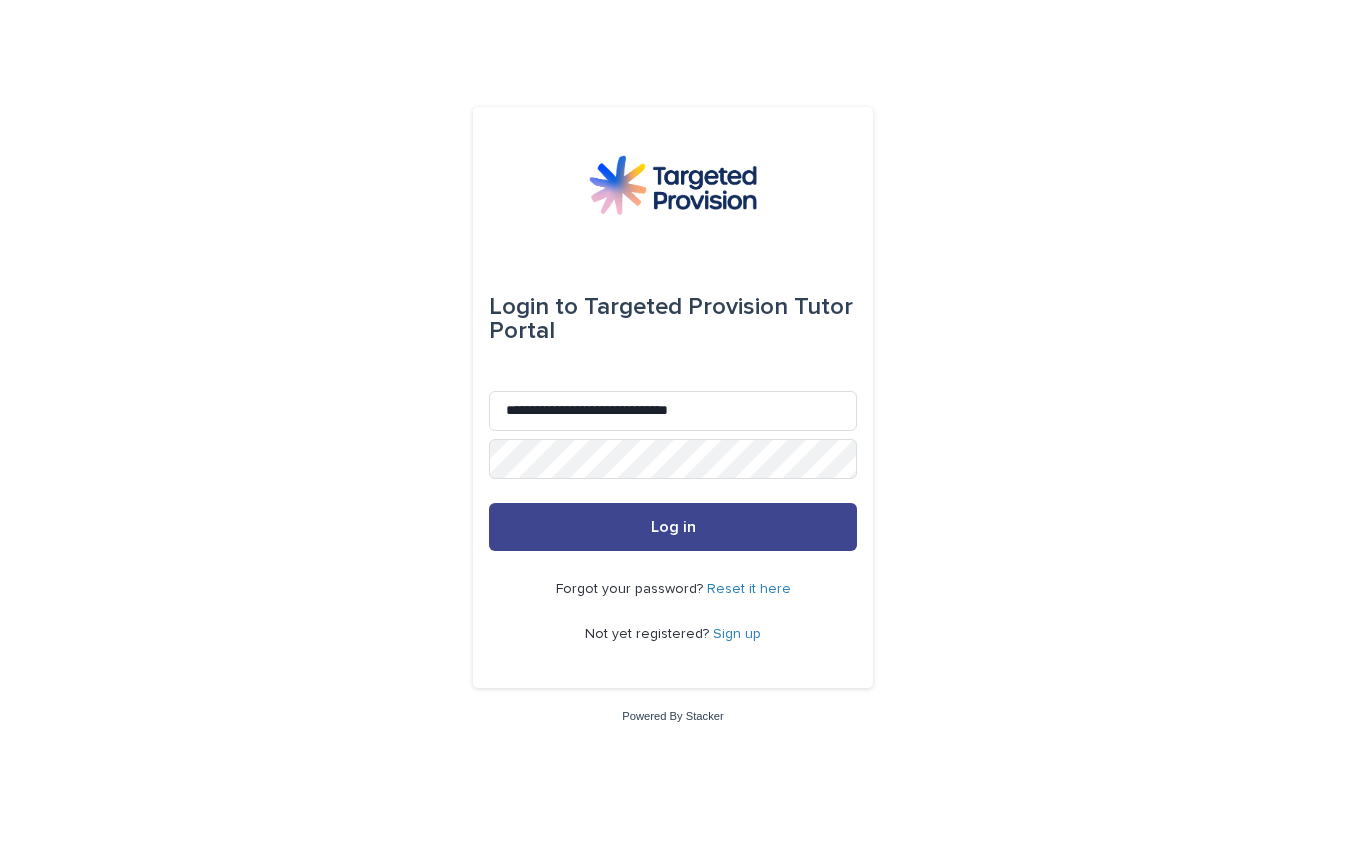 click on "Log in" at bounding box center [673, 527] 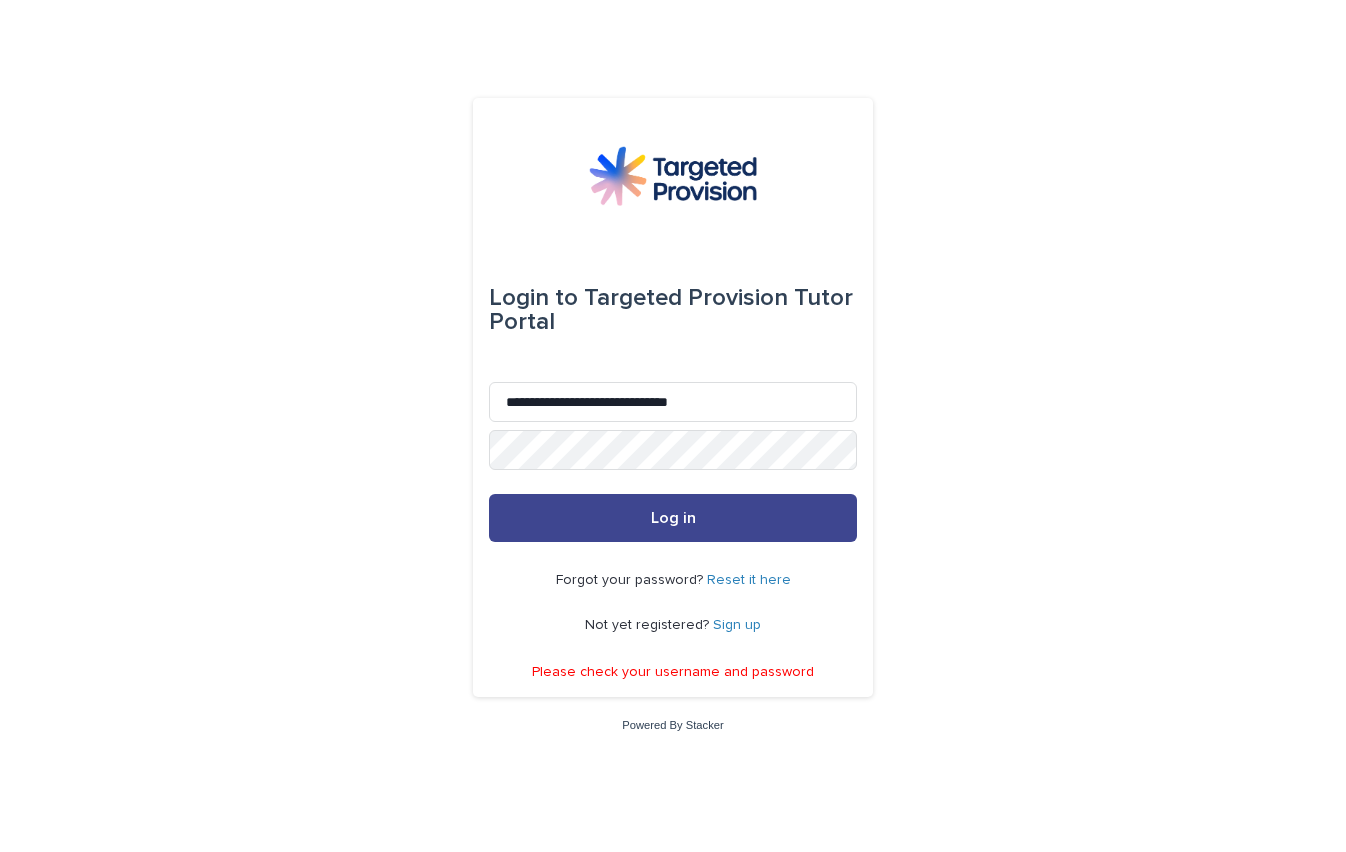 click on "Log in" at bounding box center [673, 518] 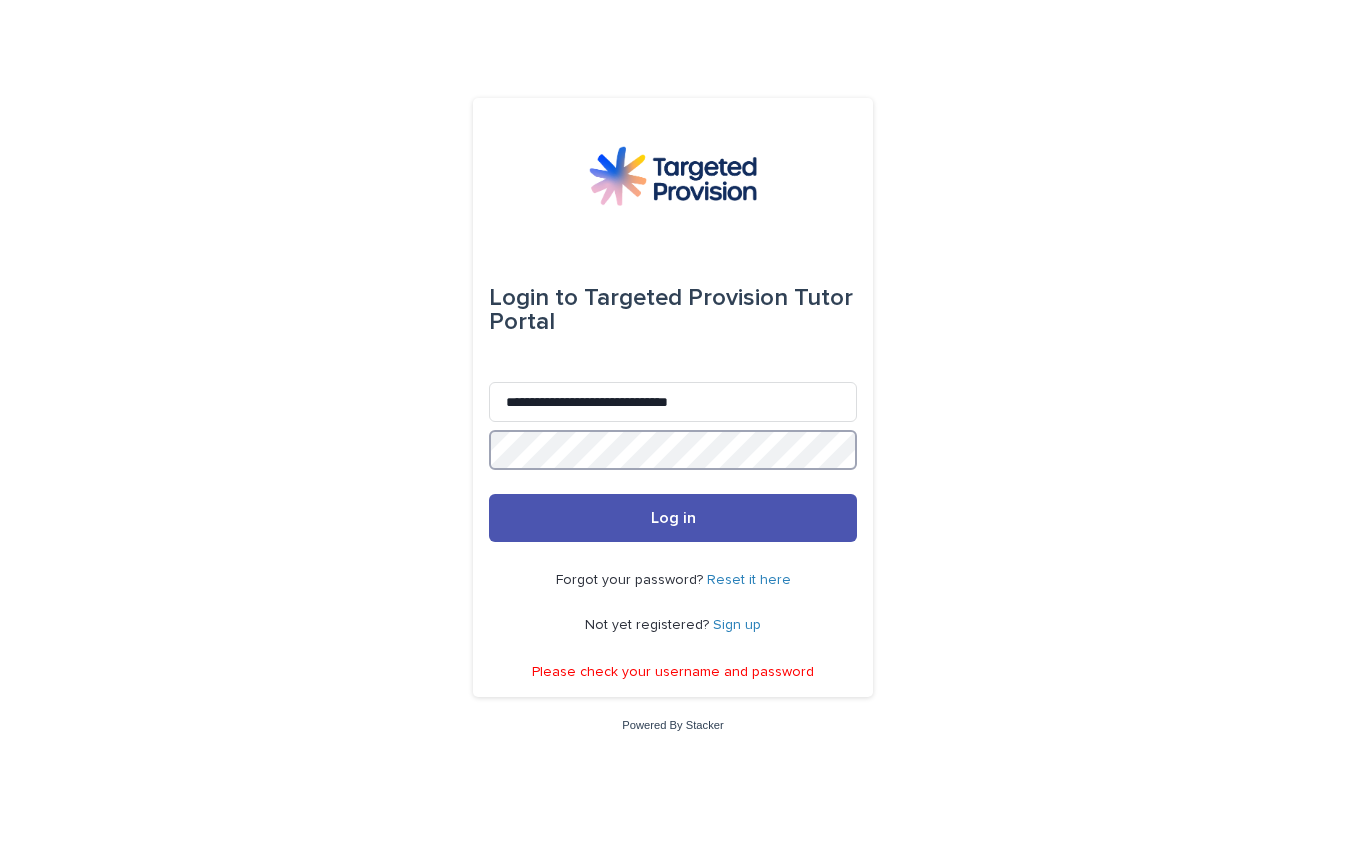 click on "**********" at bounding box center [673, 426] 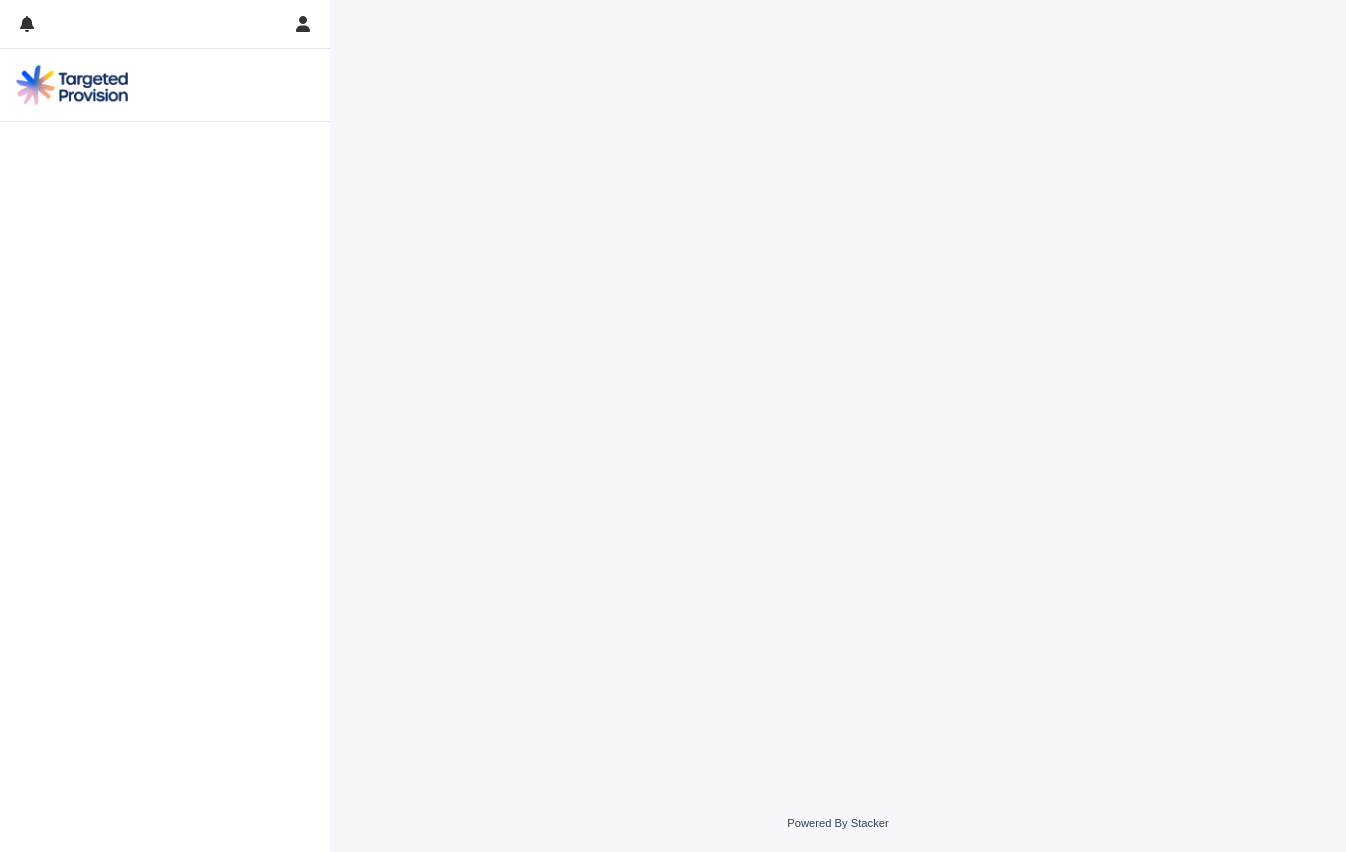 scroll, scrollTop: 0, scrollLeft: 0, axis: both 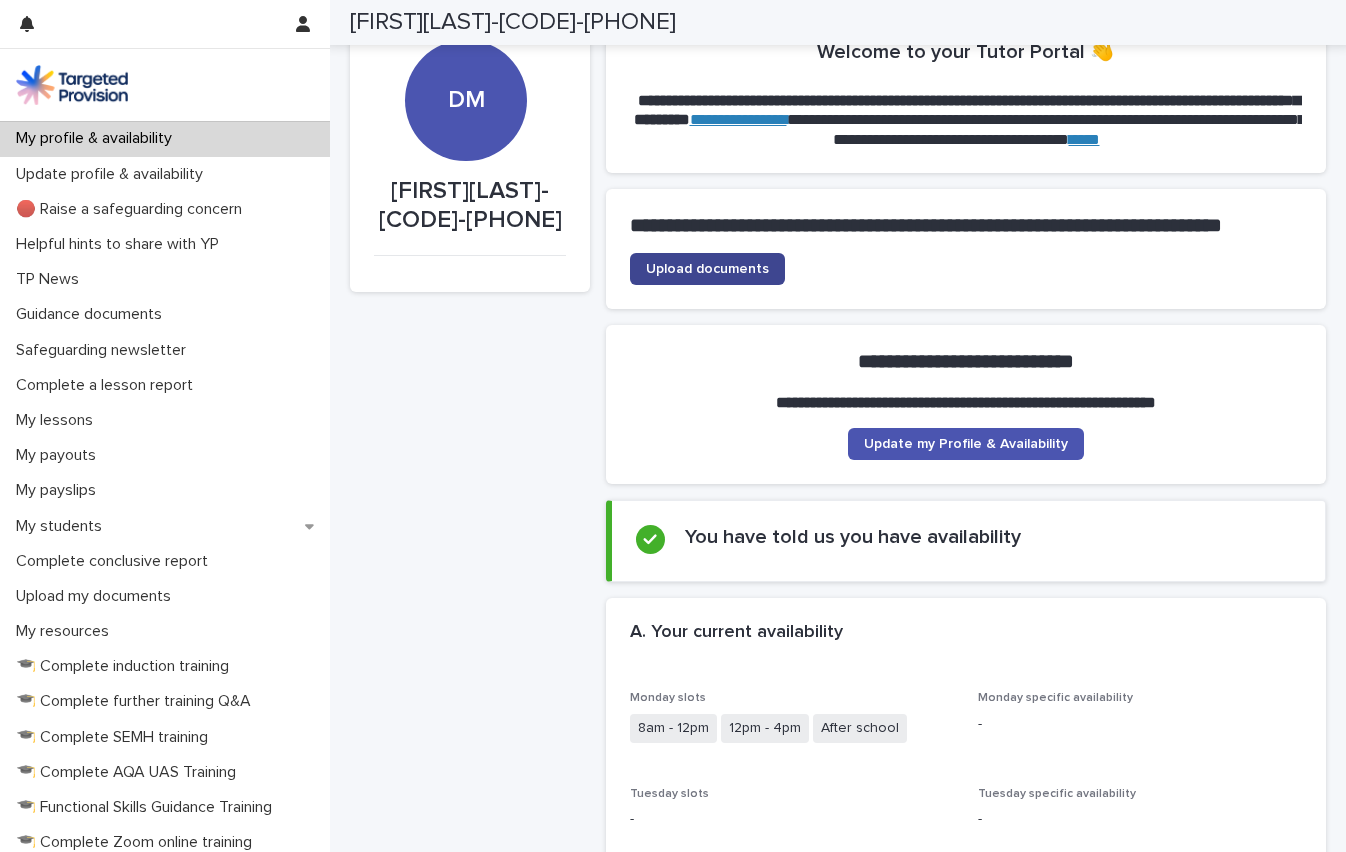 click on "Upload documents" at bounding box center [707, 269] 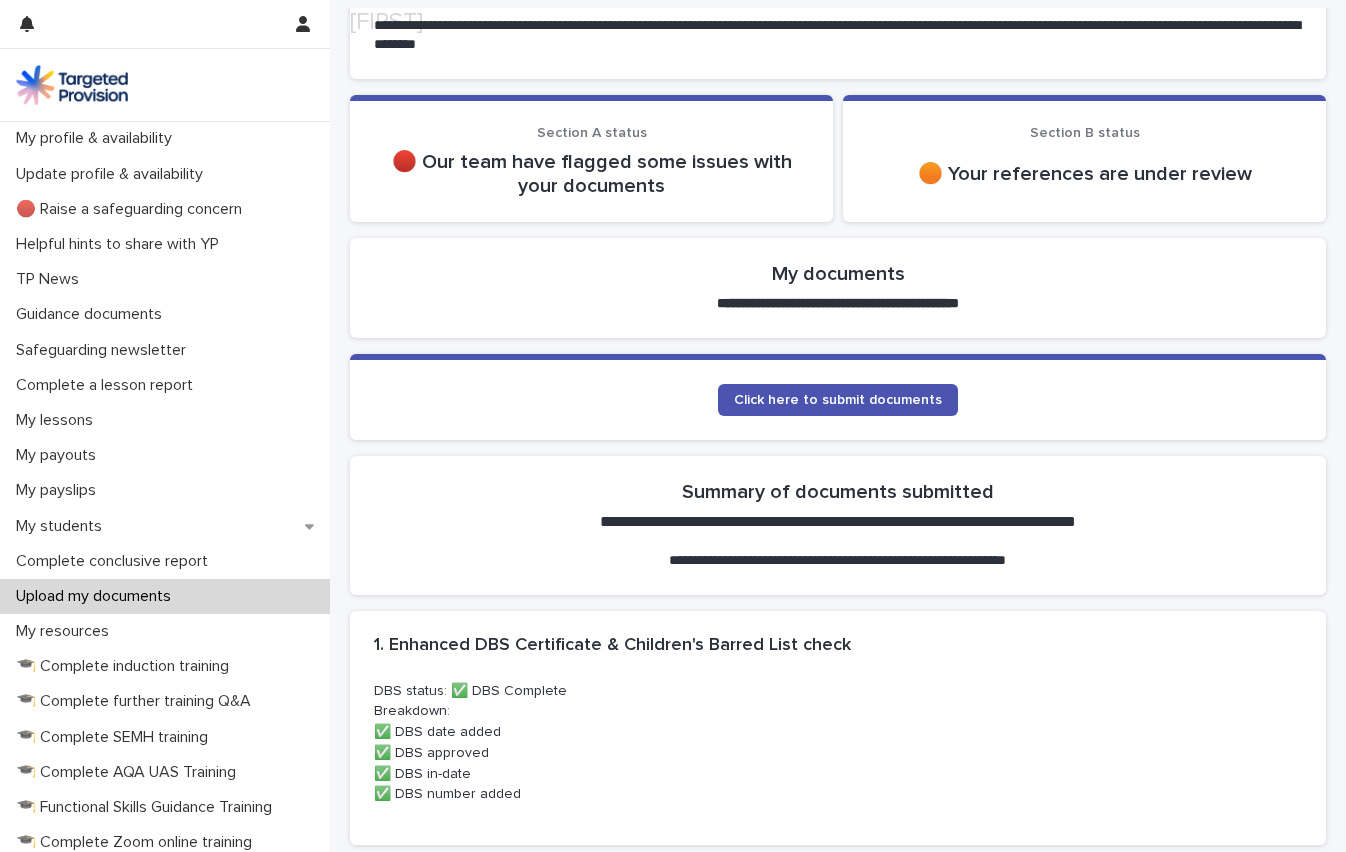 scroll, scrollTop: 283, scrollLeft: 0, axis: vertical 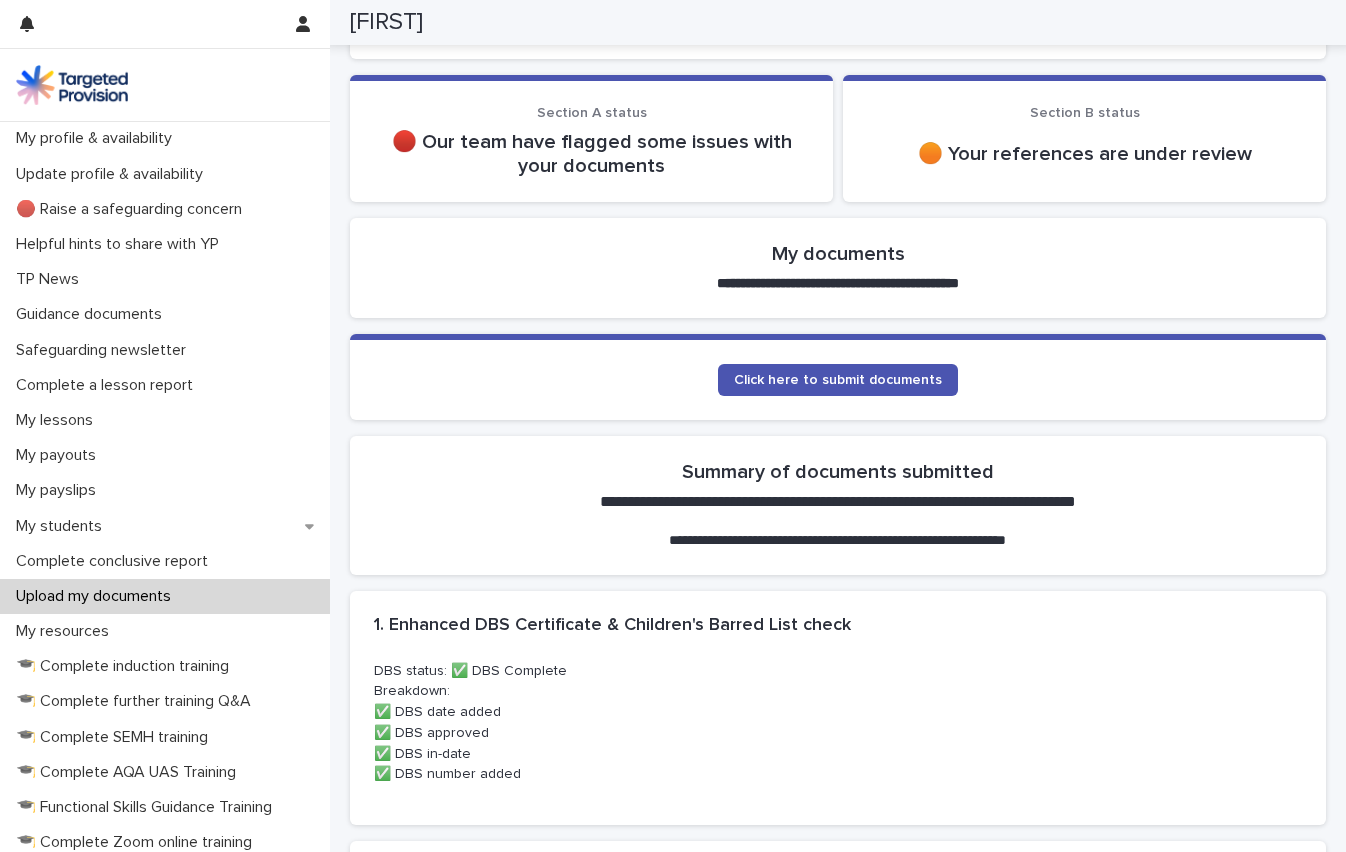 click on "🔴 Our team have flagged some issues with your documents" at bounding box center (591, 154) 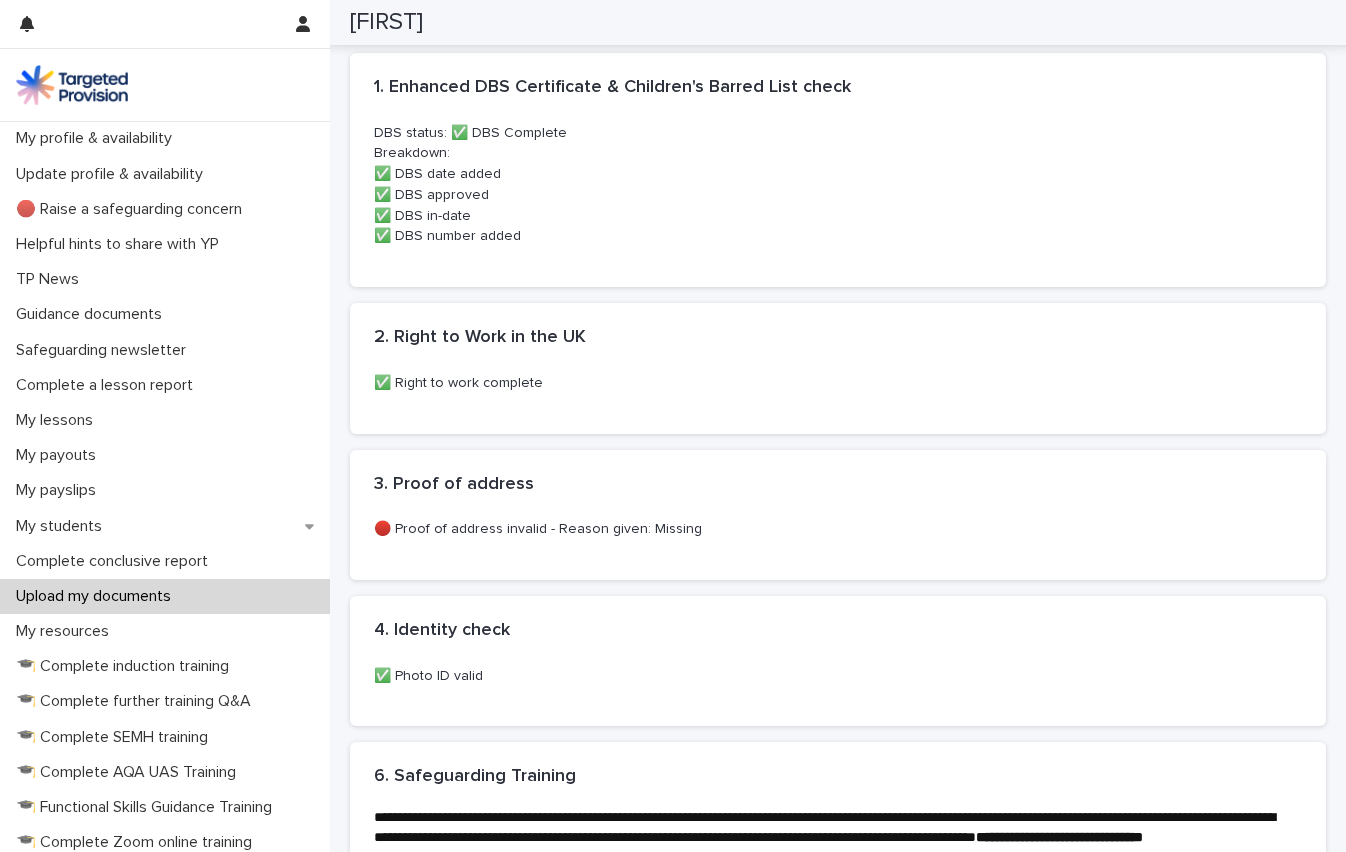 scroll, scrollTop: 925, scrollLeft: 0, axis: vertical 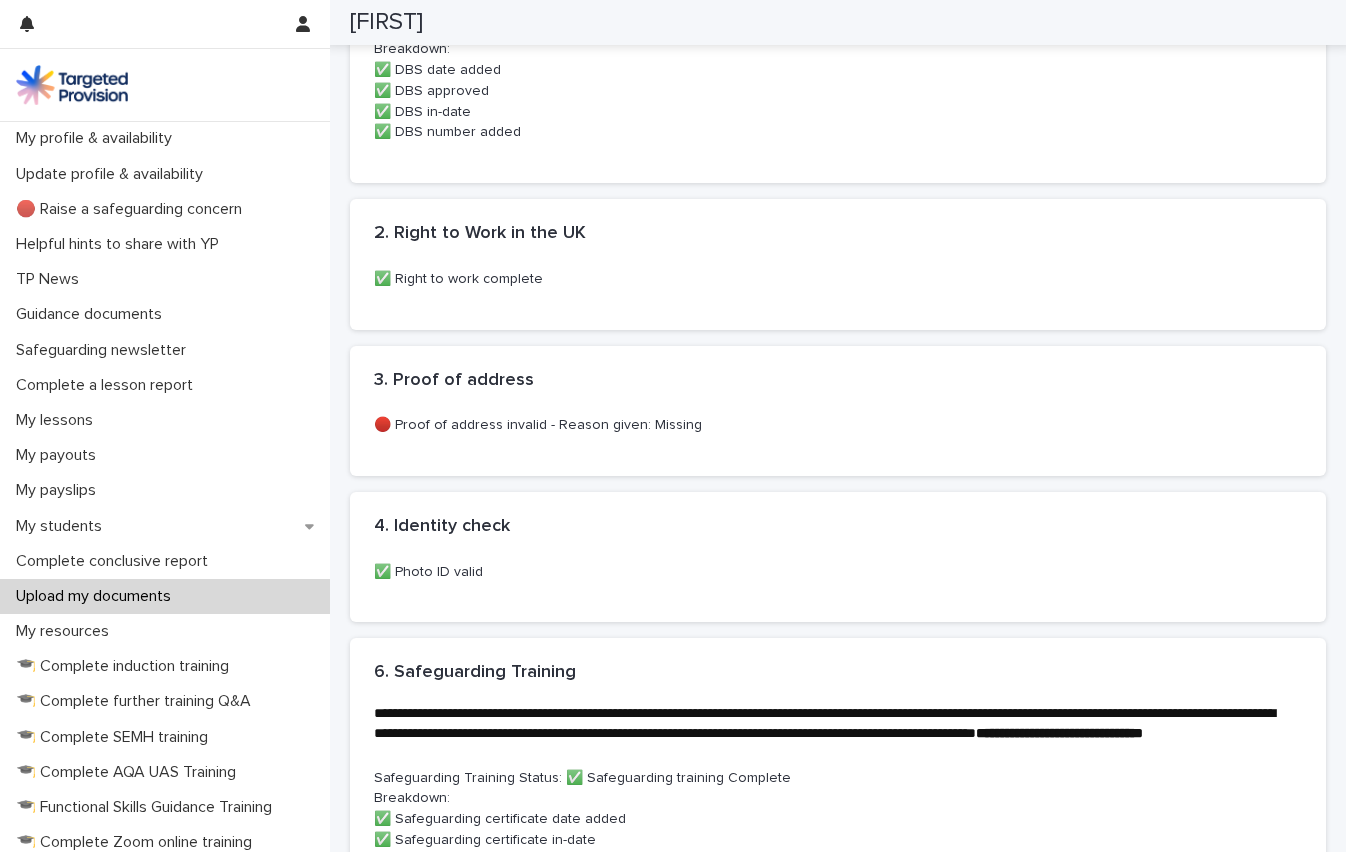 click on "🔴 Proof of address invalid - Reason given: Missing" at bounding box center (838, 425) 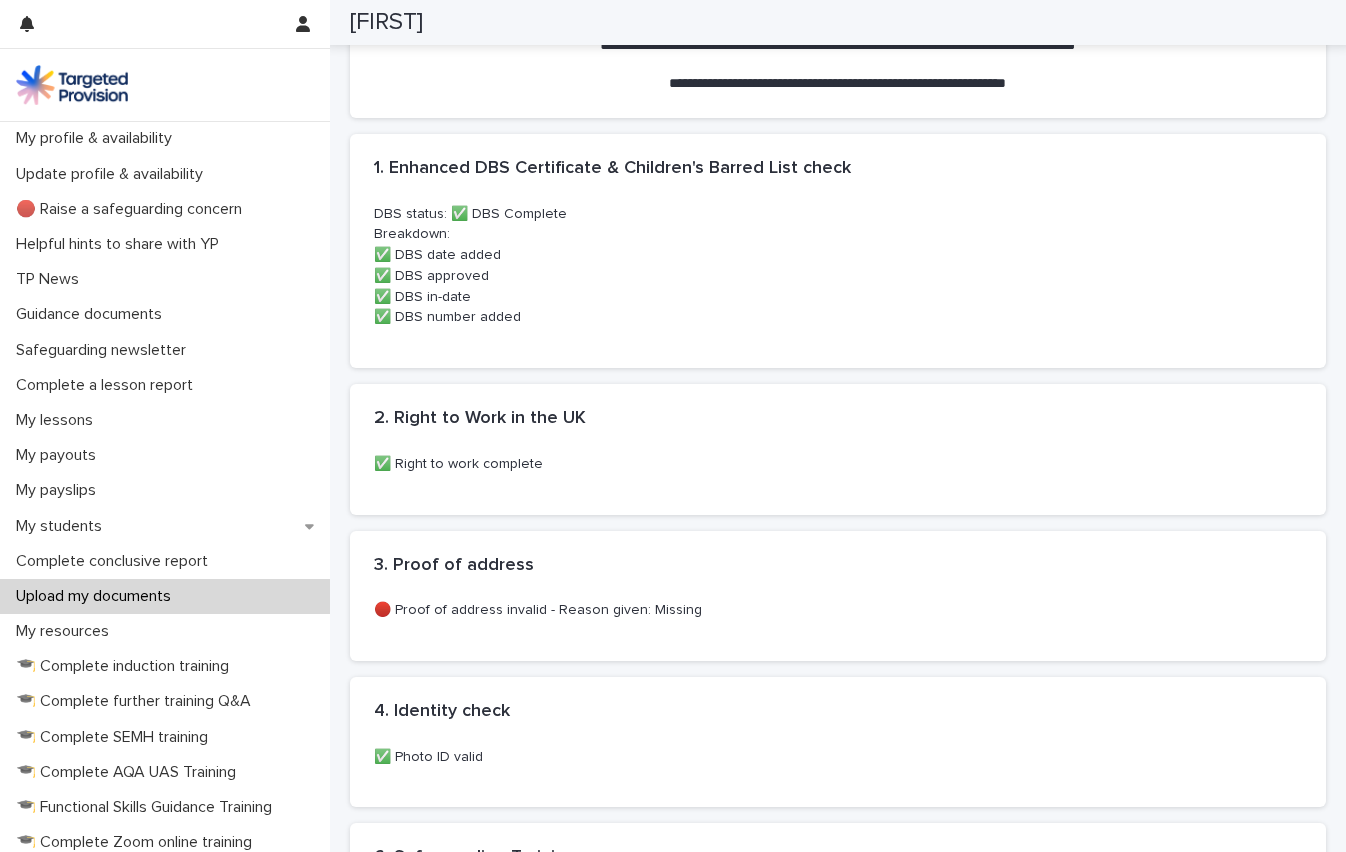 scroll, scrollTop: 0, scrollLeft: 0, axis: both 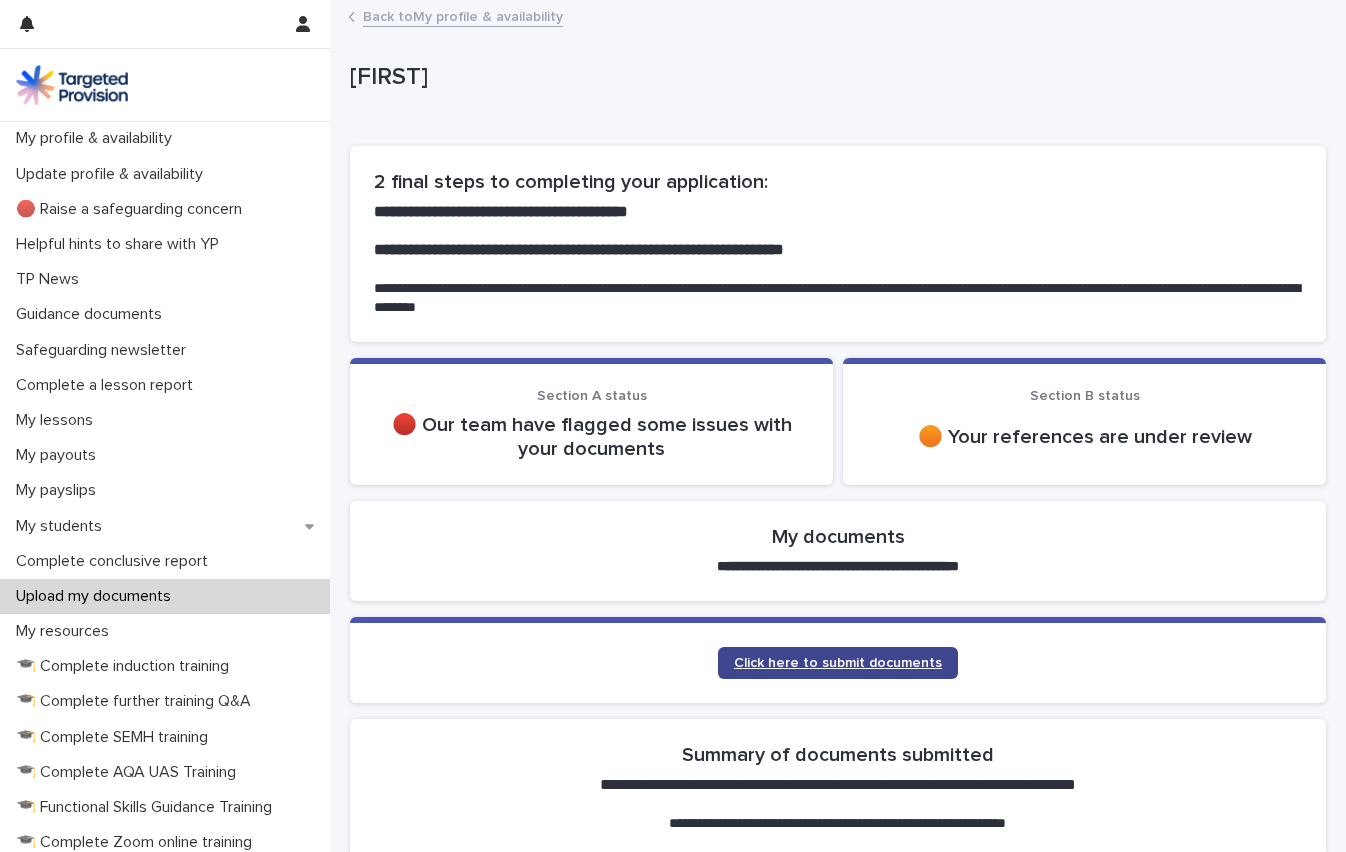 click on "Click here to submit documents" at bounding box center [838, 663] 